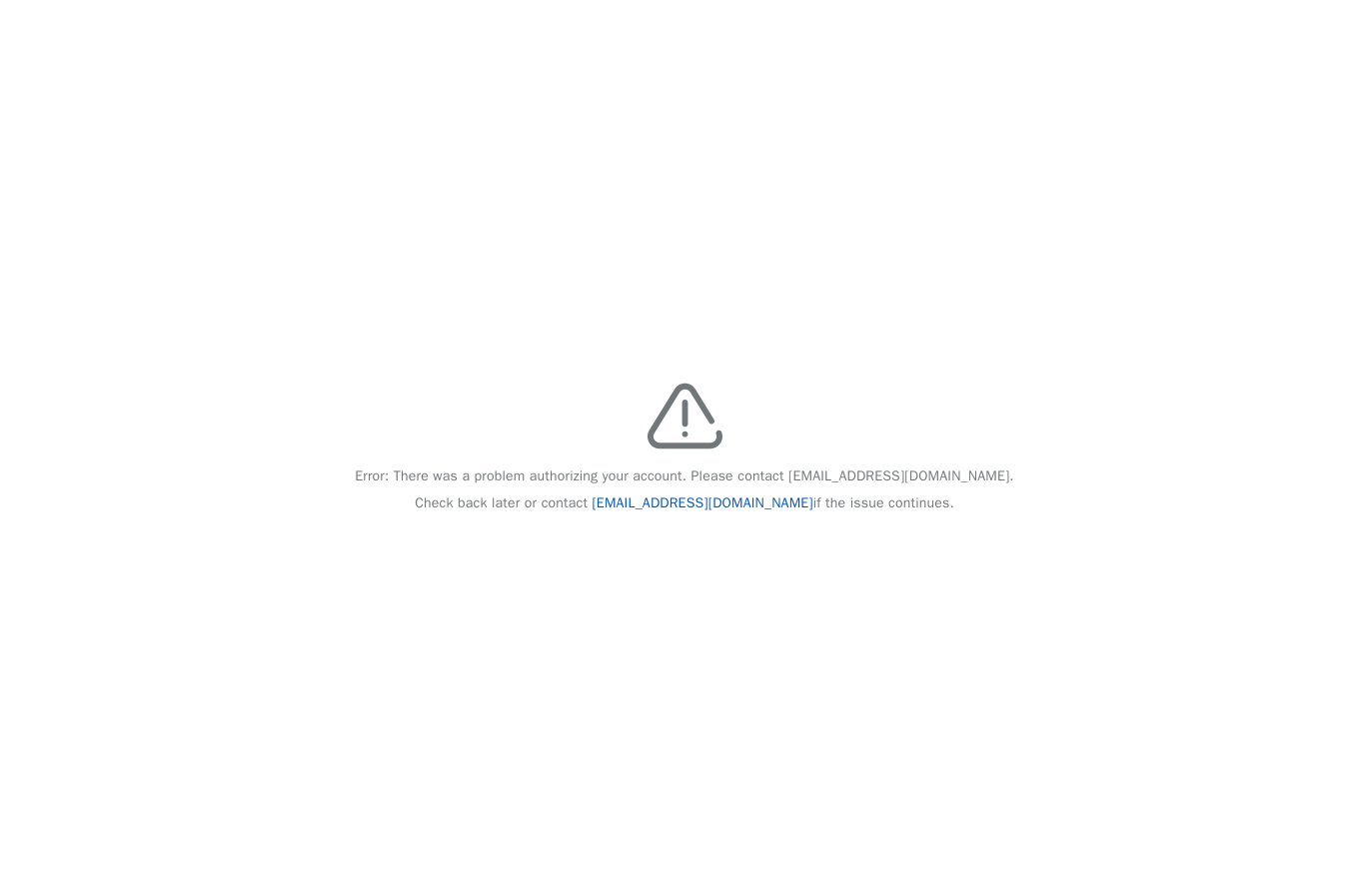 scroll, scrollTop: 0, scrollLeft: 0, axis: both 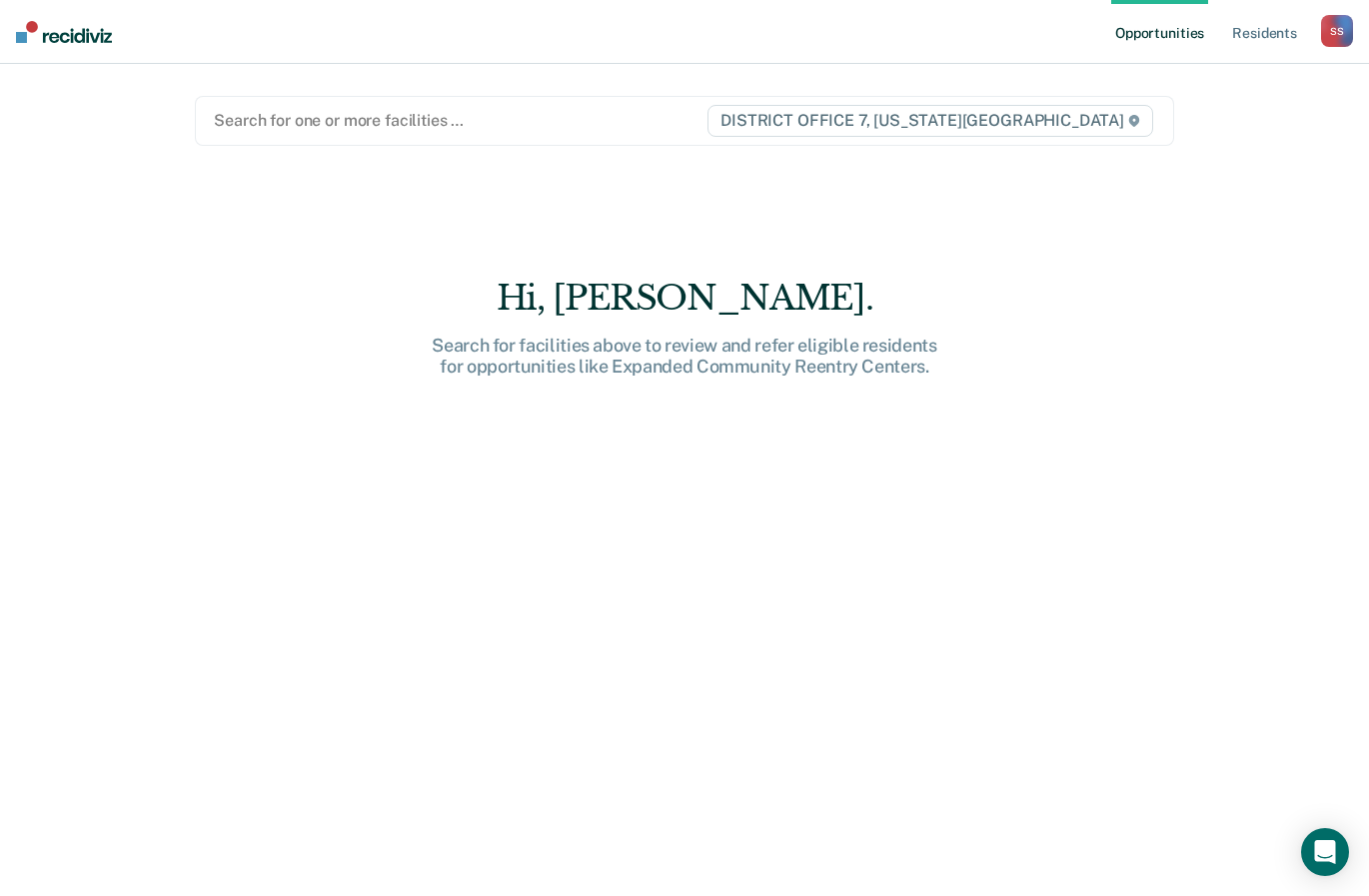 click 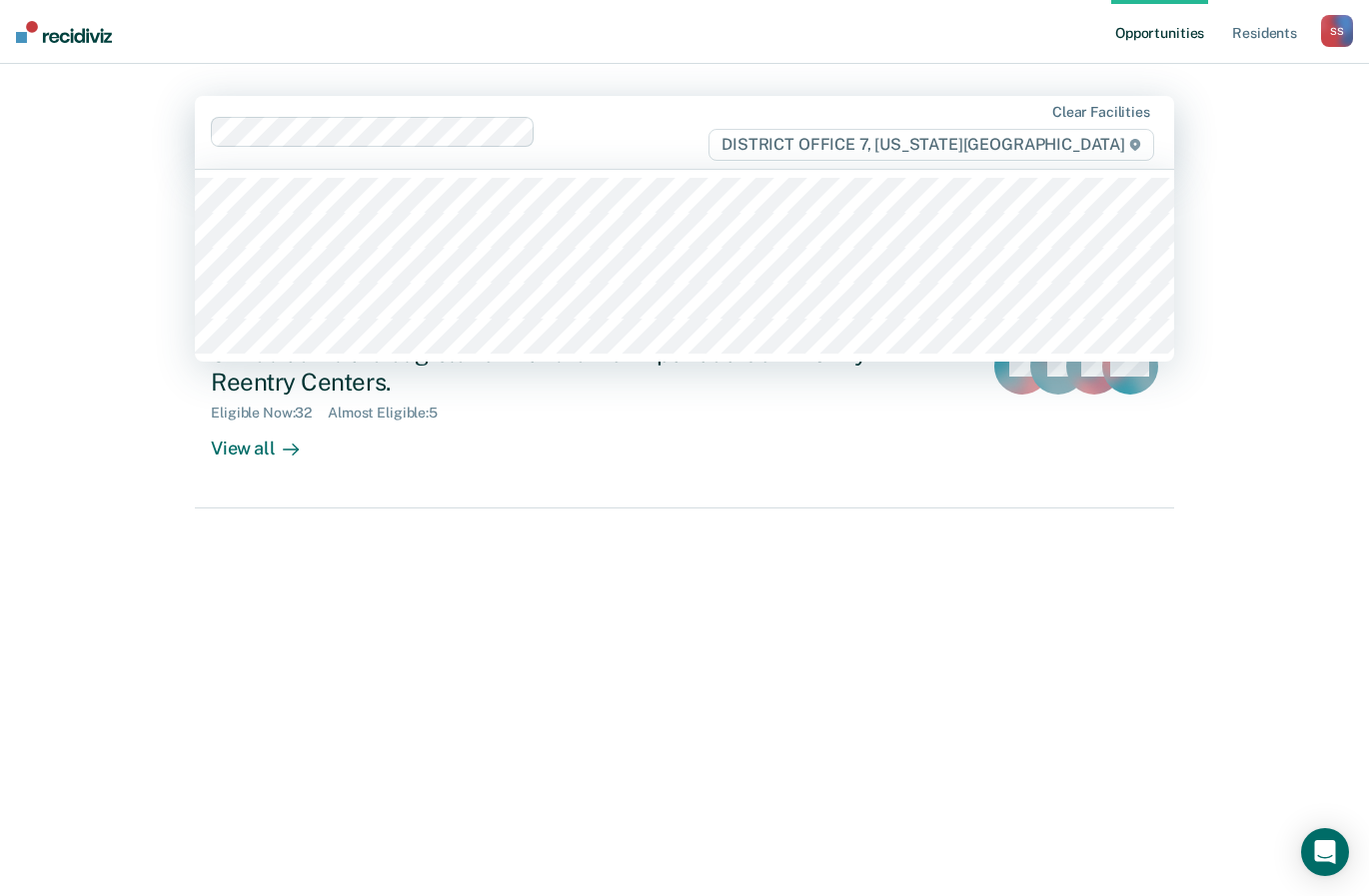 click 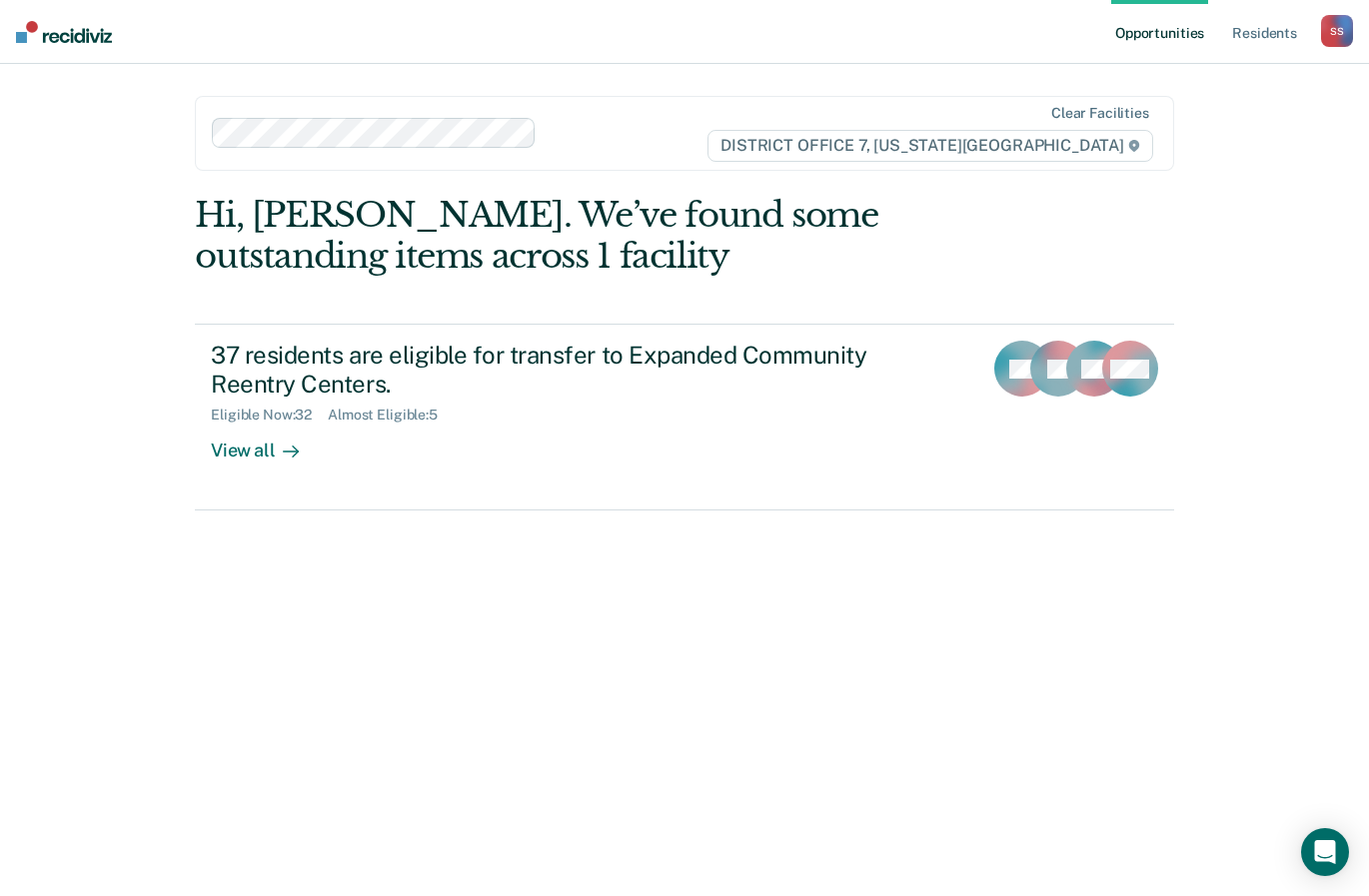 click at bounding box center [64, 32] 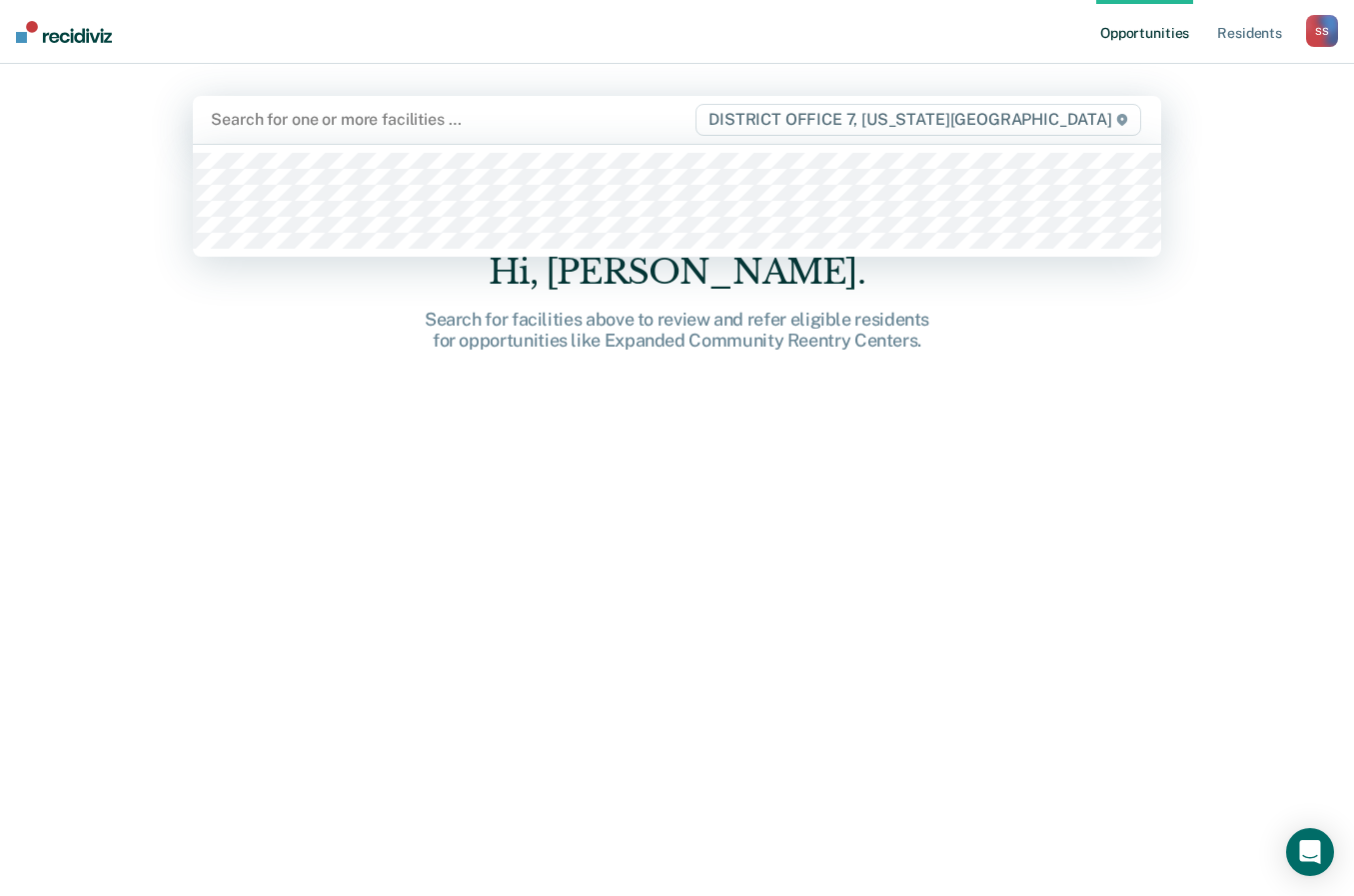click on "DISTRICT OFFICE 7, IDAHO FALLS" at bounding box center [917, 120] 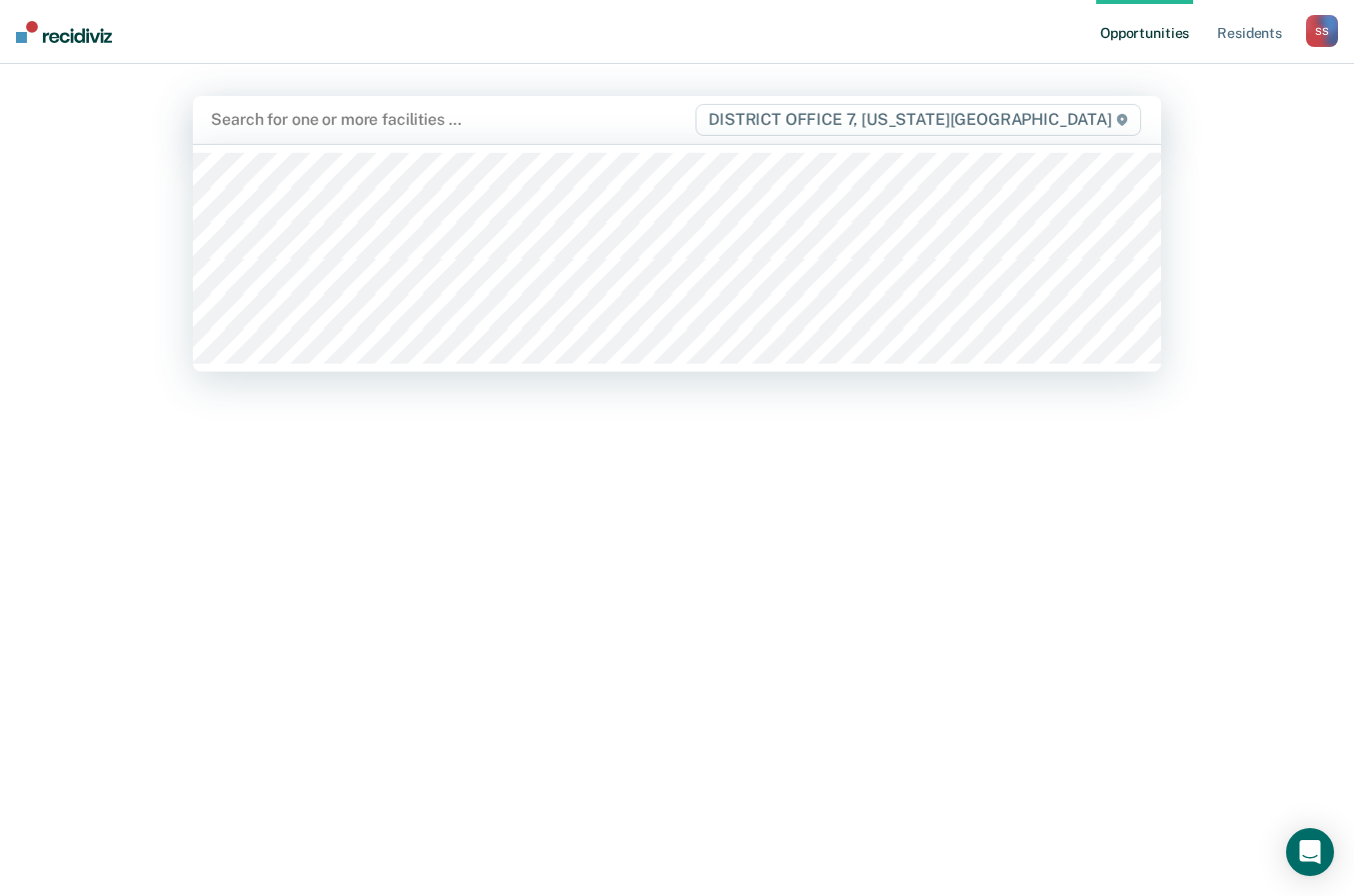 click on "DISTRICT OFFICE 7, IDAHO FALLS" at bounding box center [917, 120] 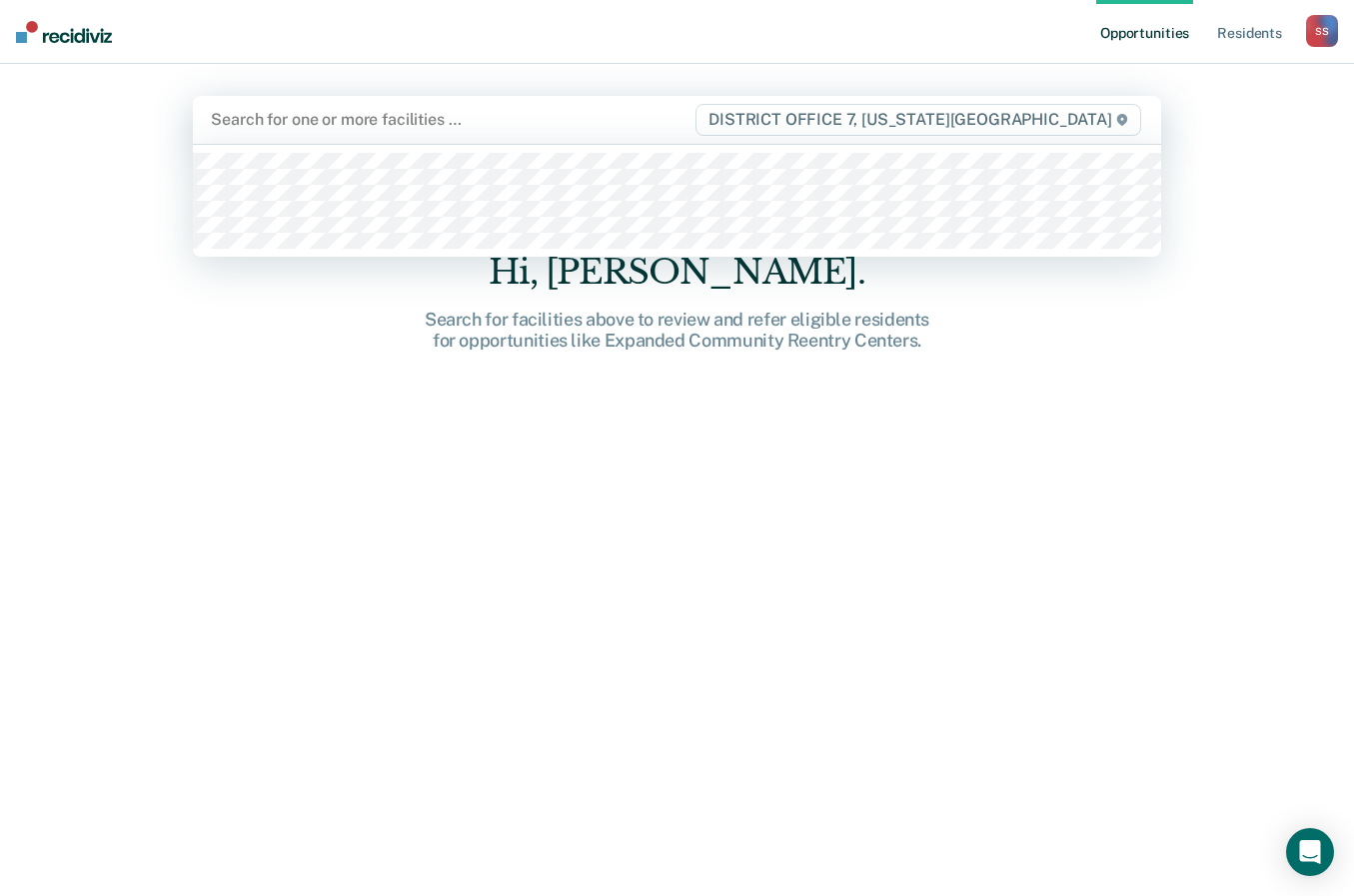 click on "DISTRICT OFFICE 7, IDAHO FALLS" at bounding box center [917, 120] 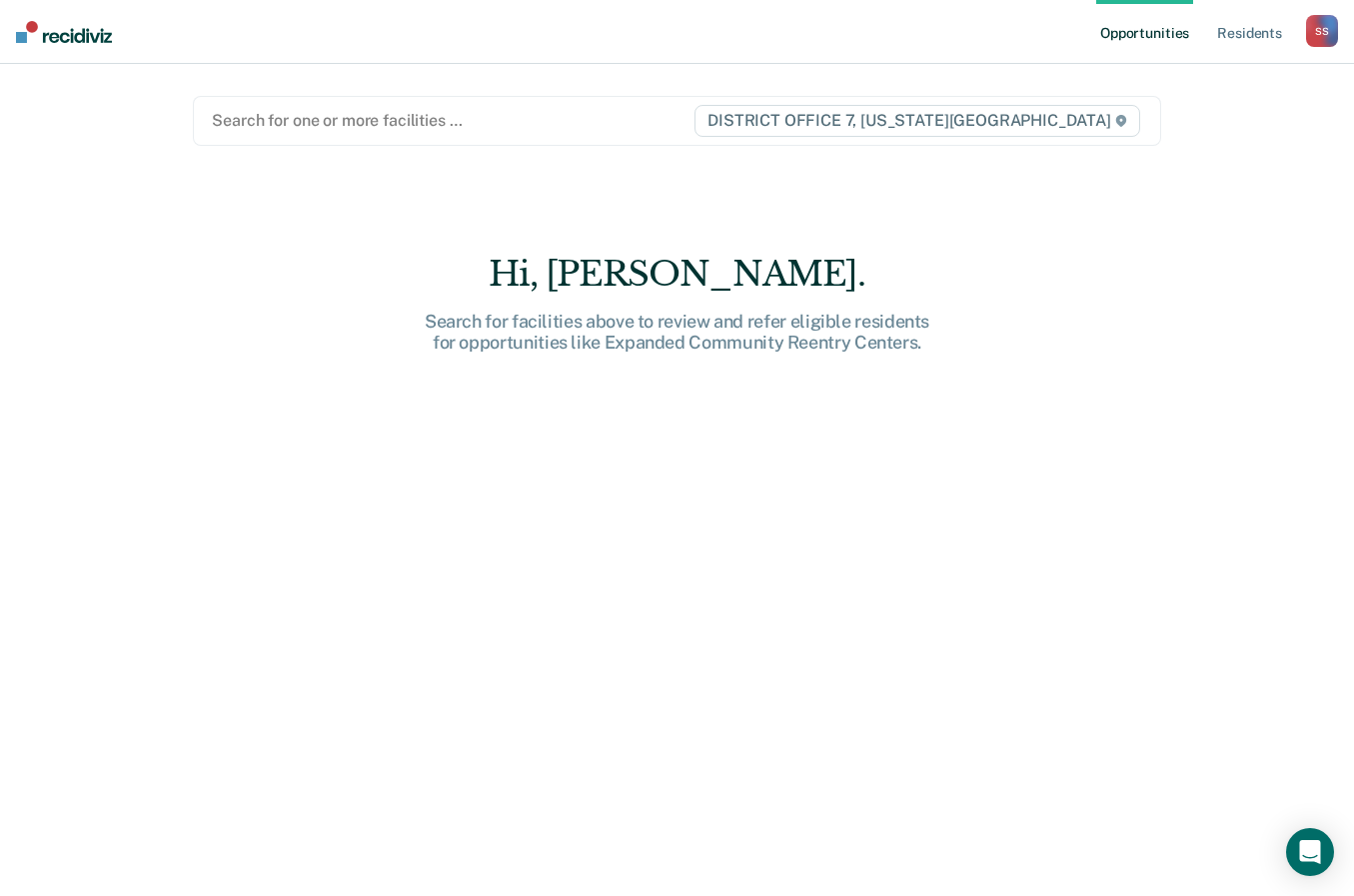 click on "DISTRICT OFFICE 7, IDAHO FALLS" at bounding box center (916, 121) 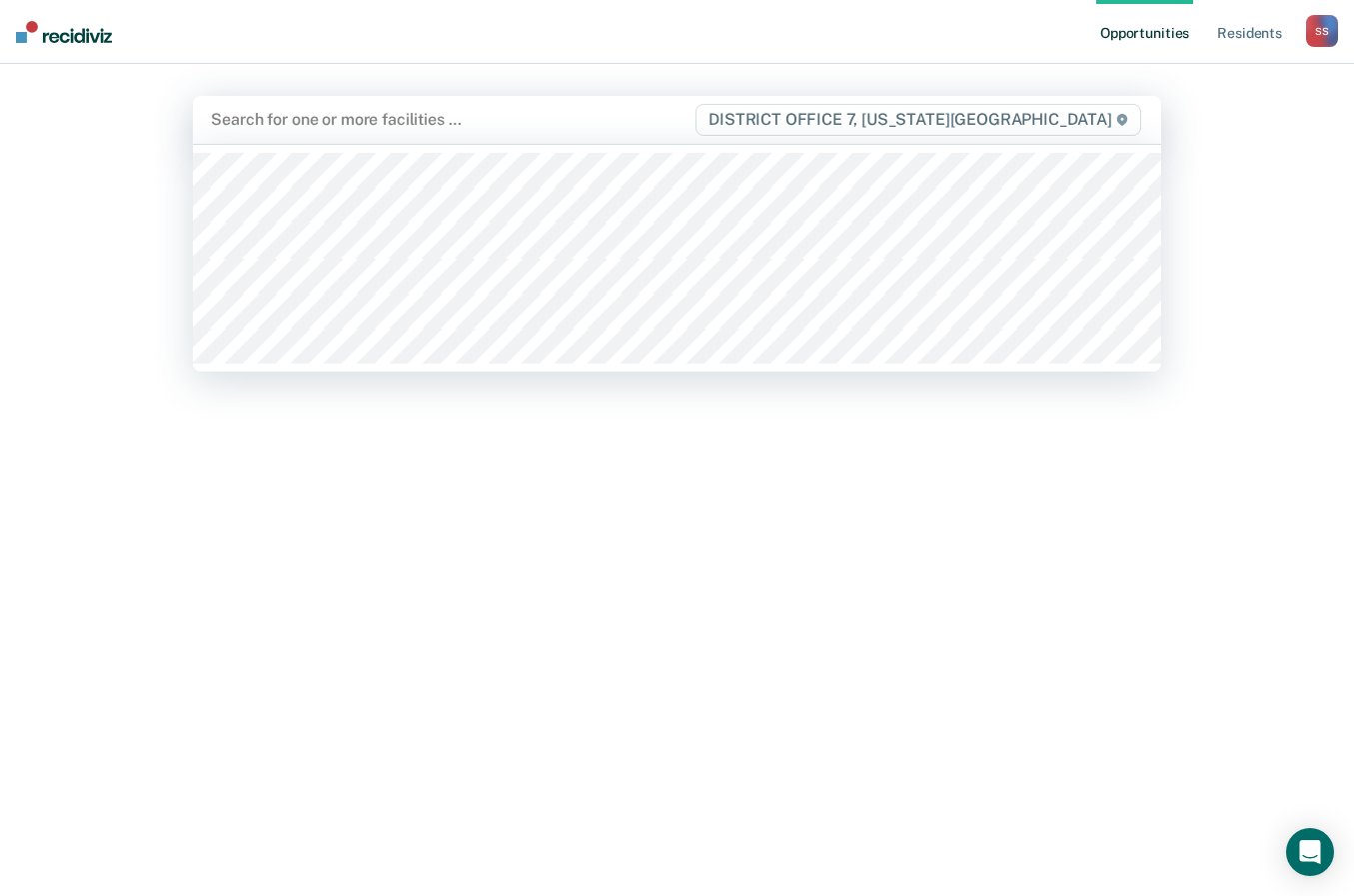 click 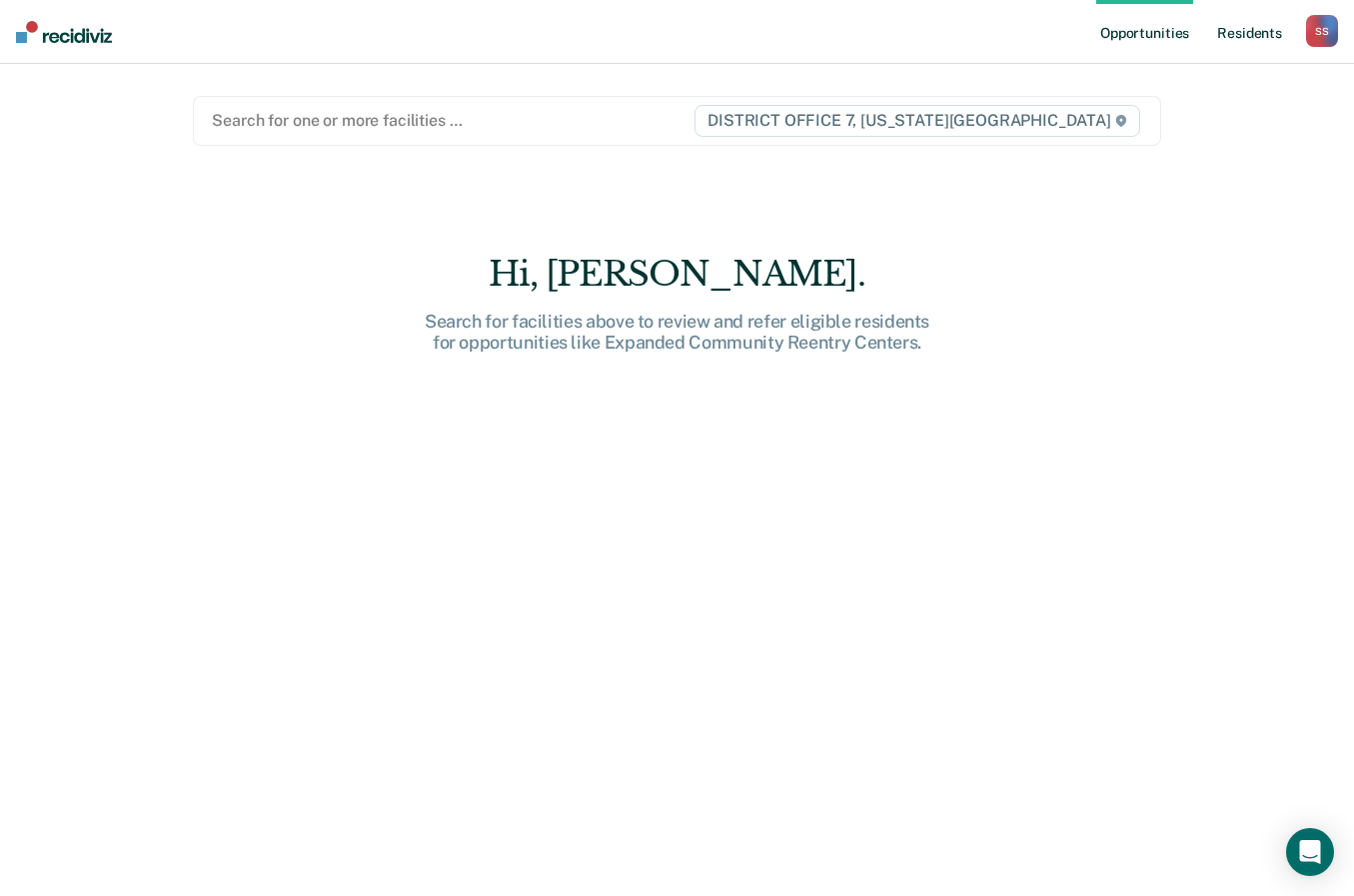 drag, startPoint x: 1125, startPoint y: 119, endPoint x: 1231, endPoint y: 31, distance: 137.76792 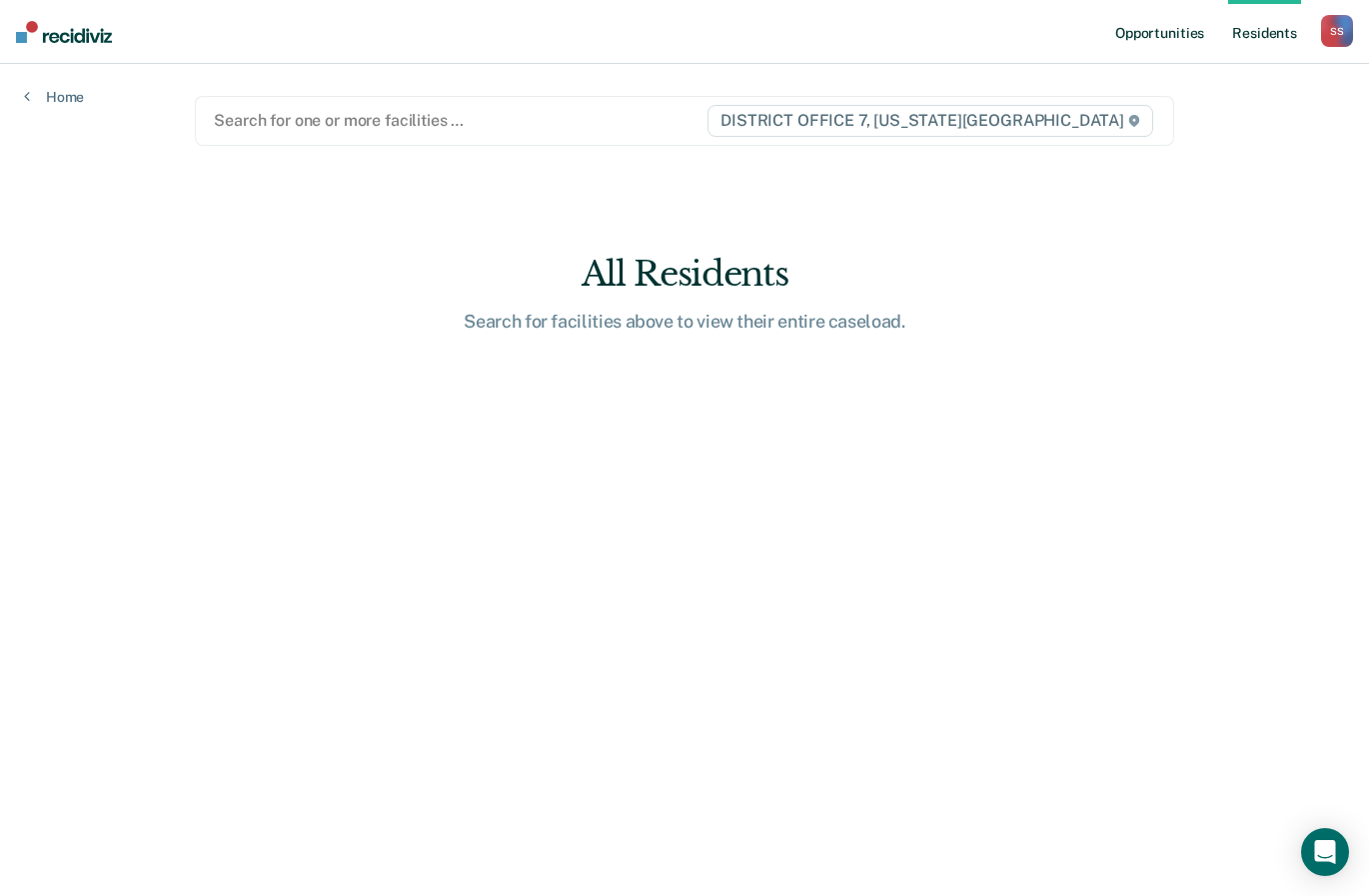 click on "Opportunities" at bounding box center [1159, 32] 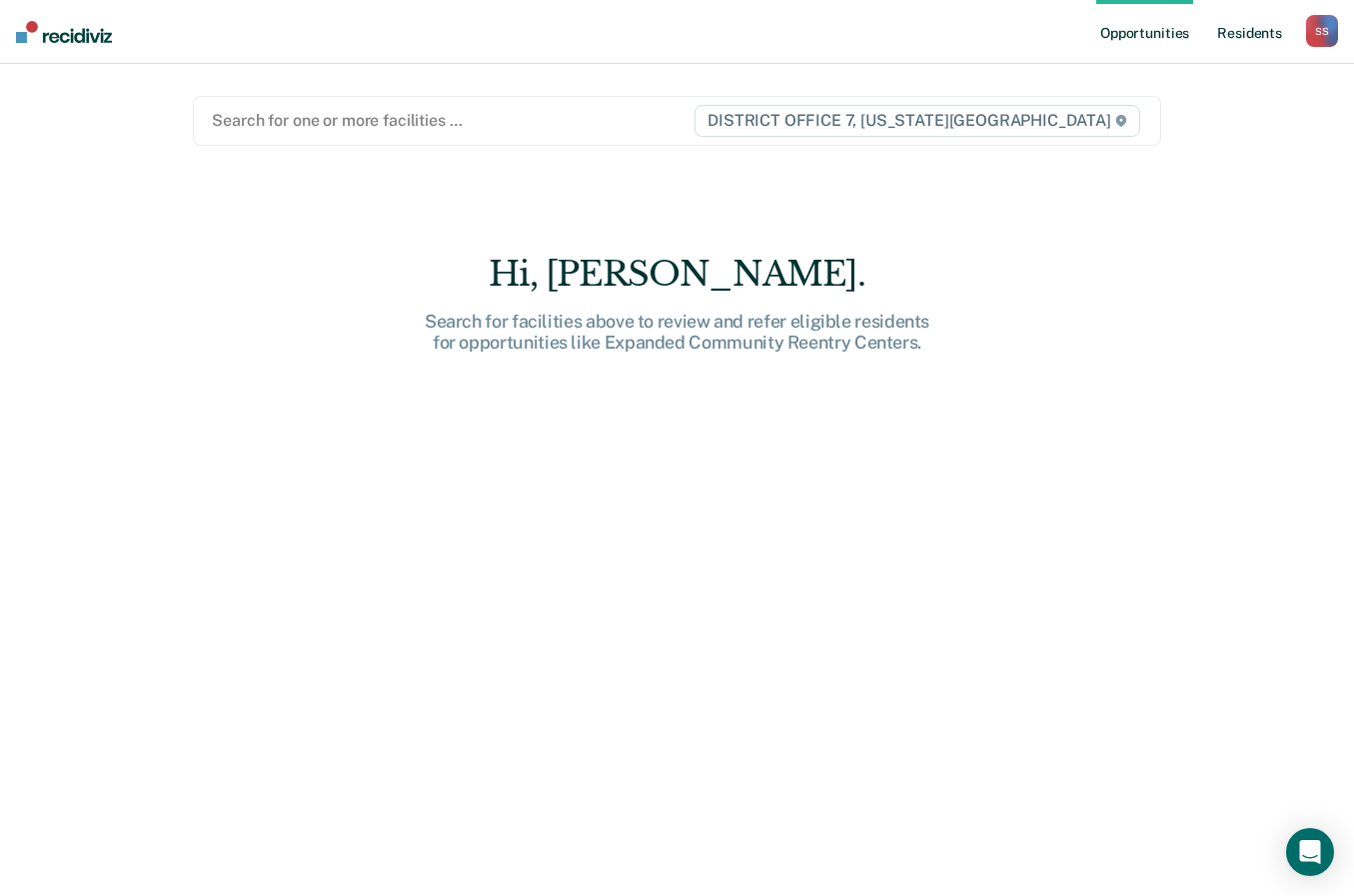 click on "Resident s" at bounding box center [1249, 32] 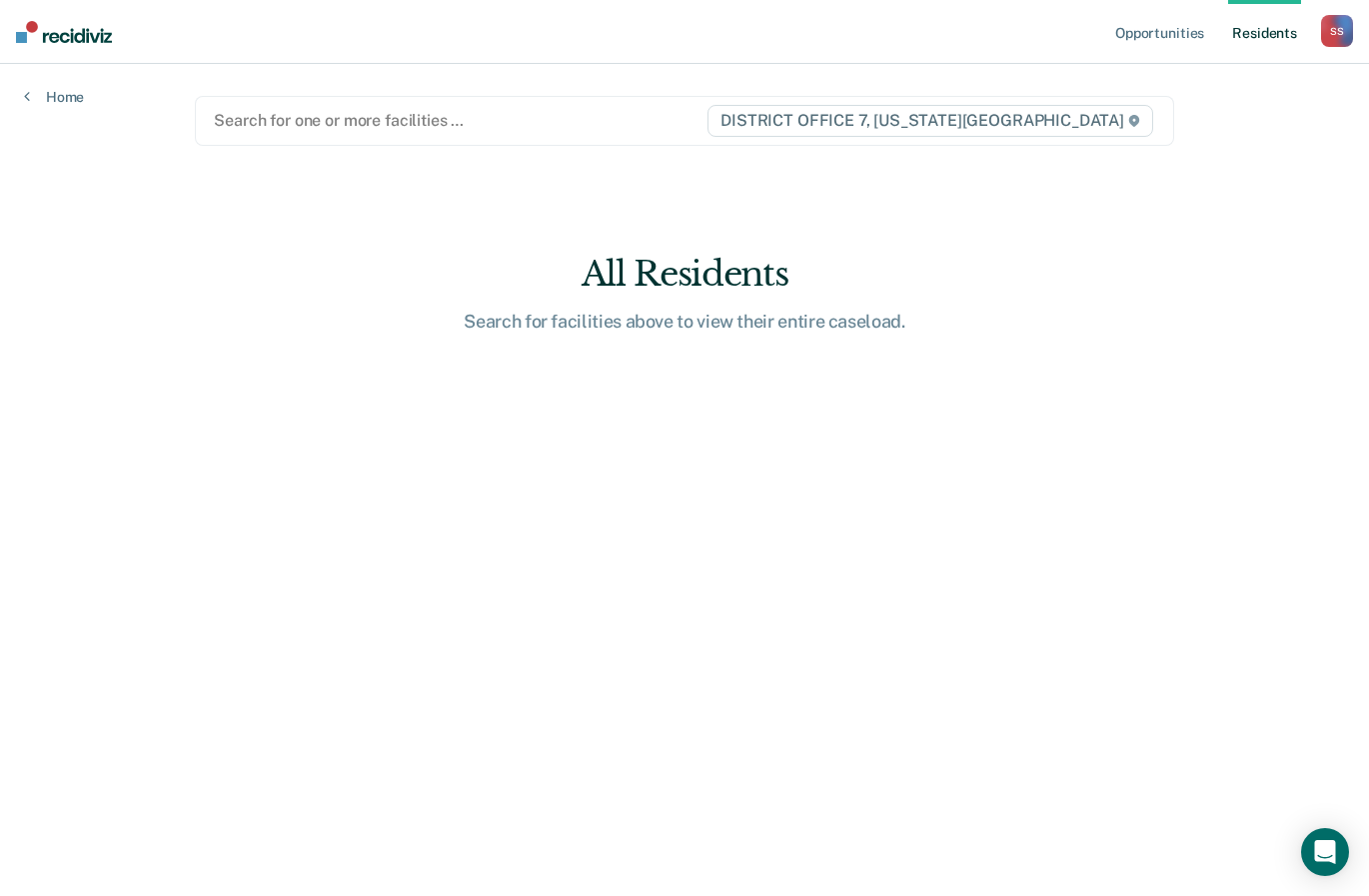 click on "S S" at bounding box center [1337, 31] 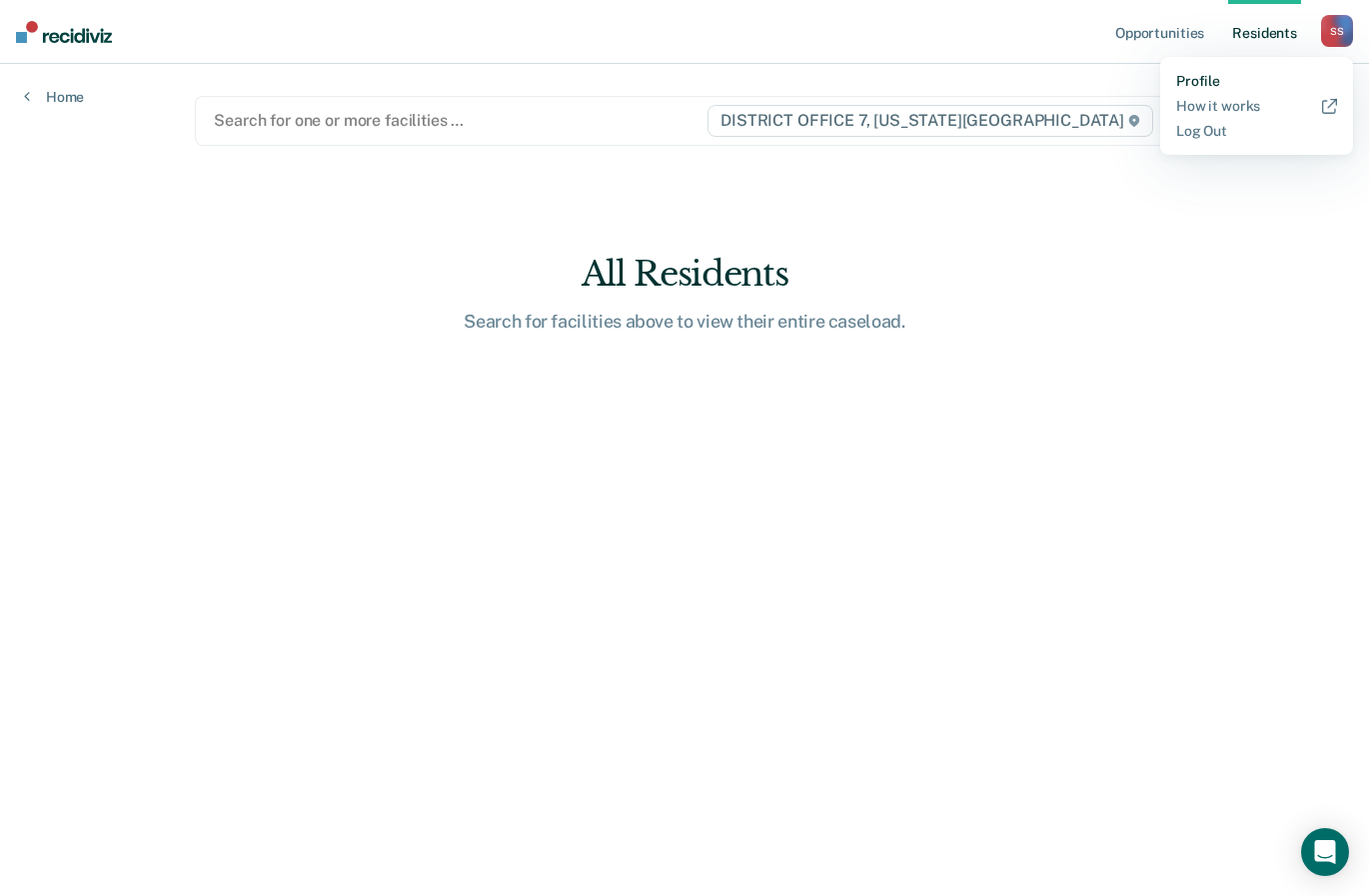 click on "Profile" at bounding box center [1256, 81] 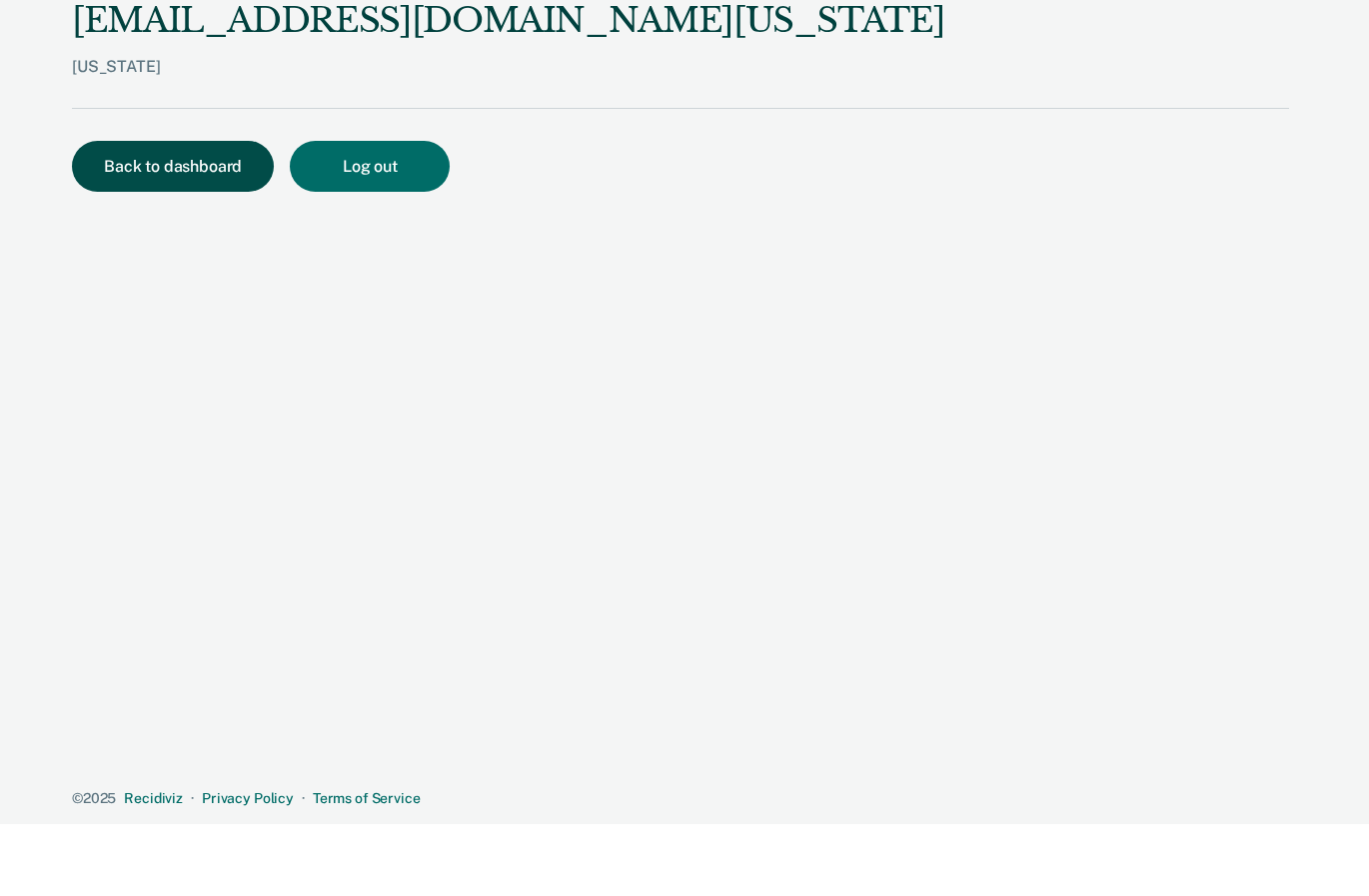 click on "Back to dashboard" at bounding box center (173, 166) 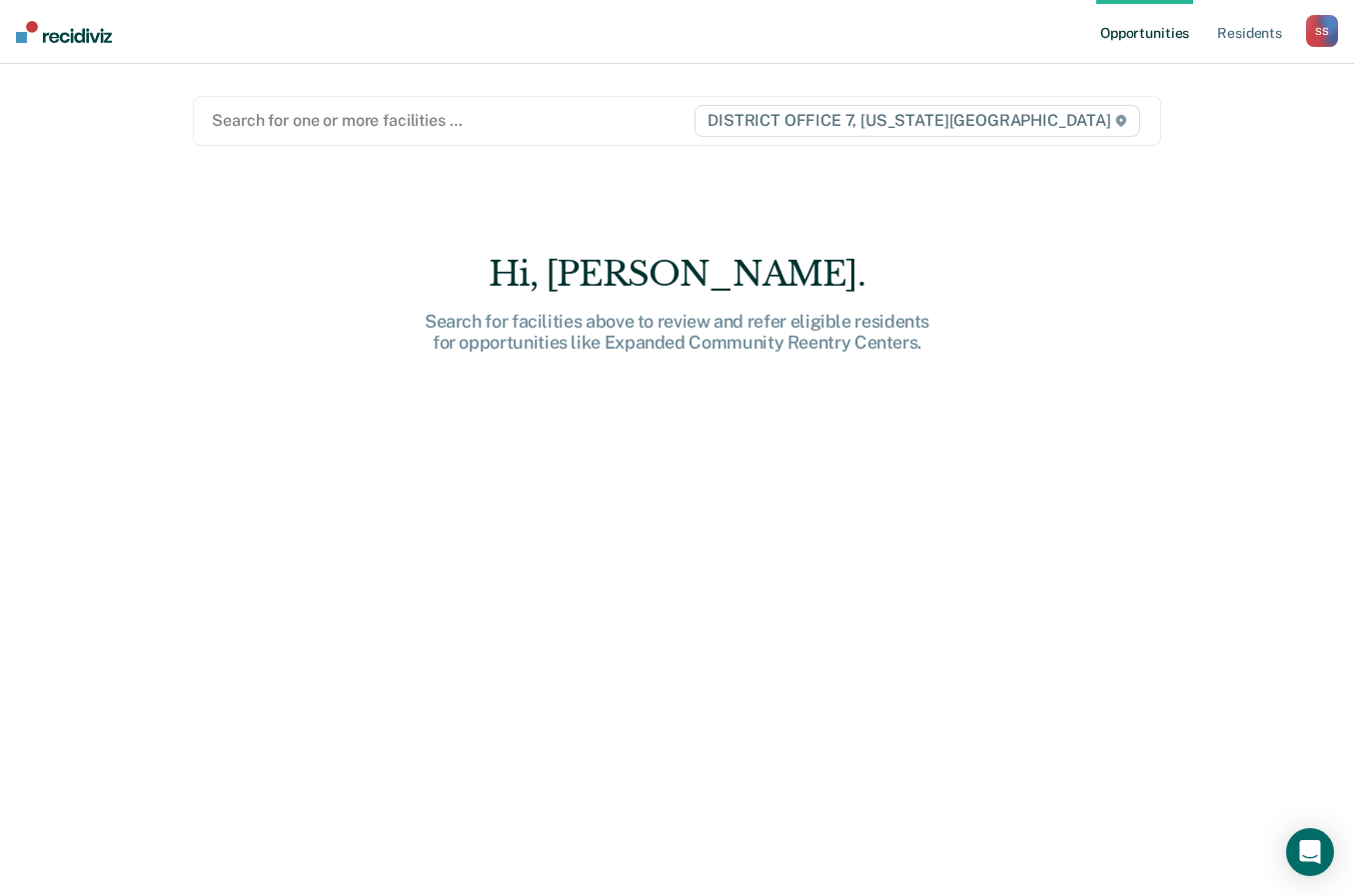 click on "S S" at bounding box center [1322, 31] 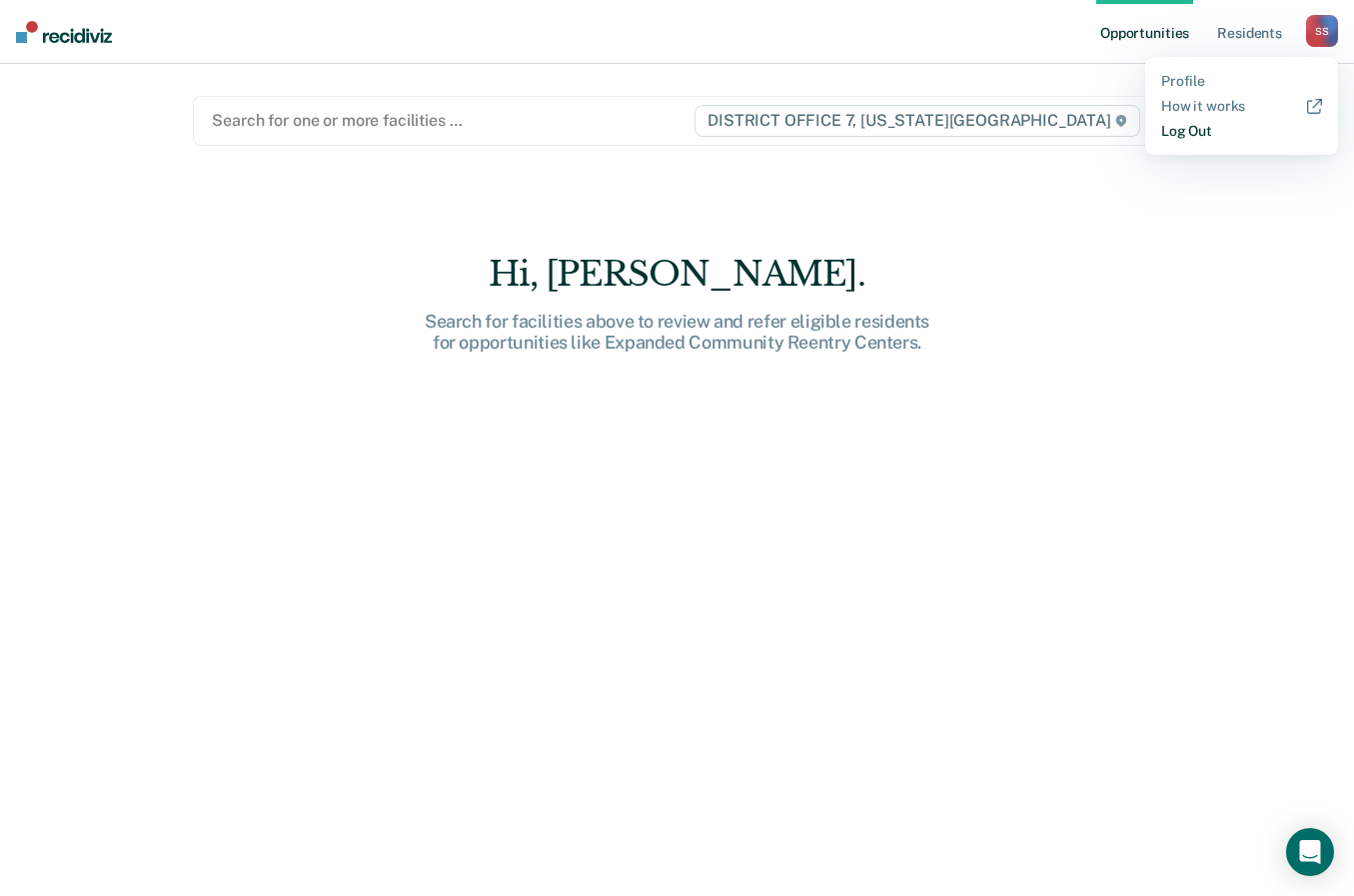 click on "Log Out" at bounding box center (1241, 131) 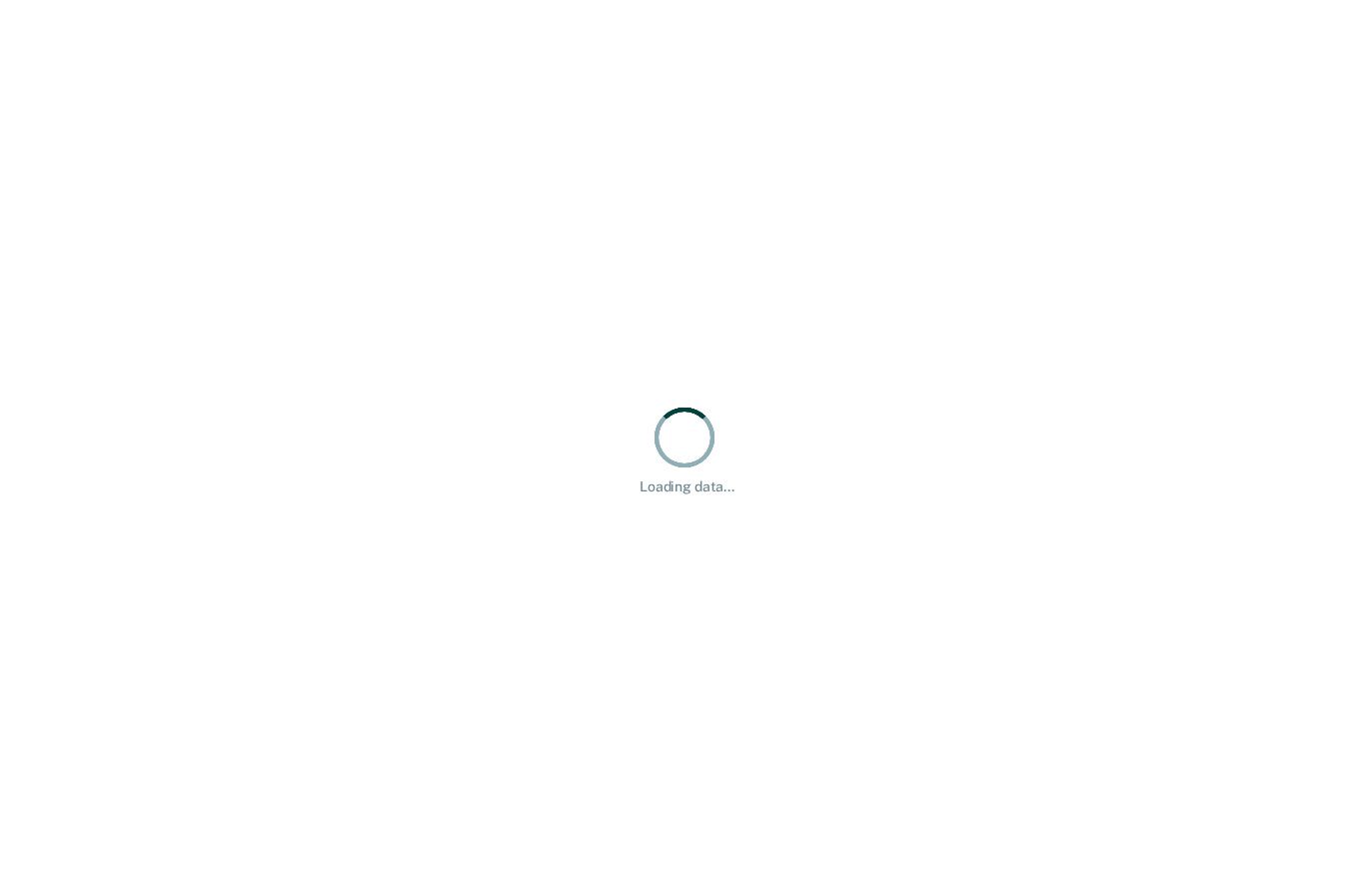 scroll, scrollTop: 0, scrollLeft: 0, axis: both 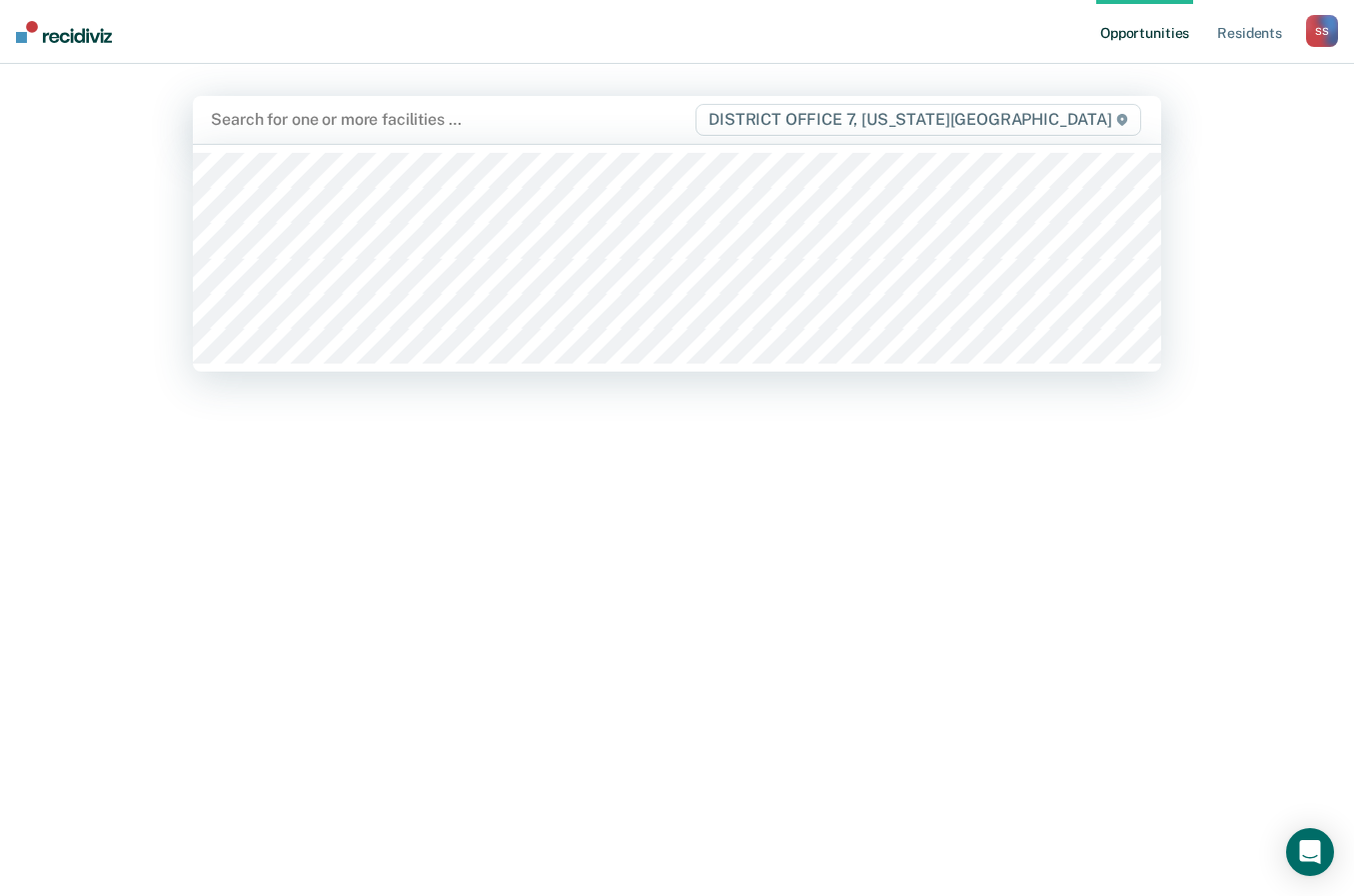 click at bounding box center (452, 119) 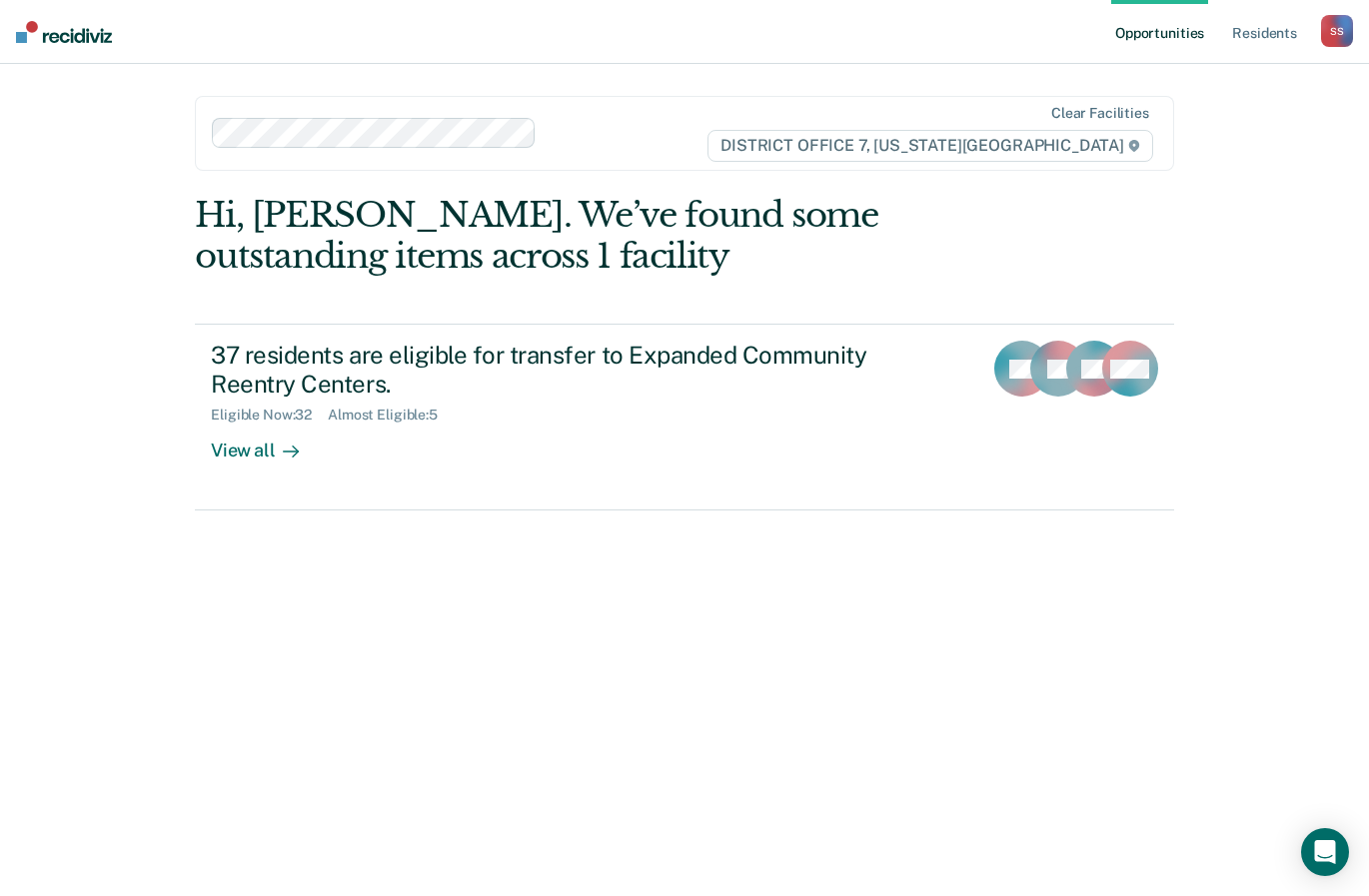 click on "S S" at bounding box center [1337, 31] 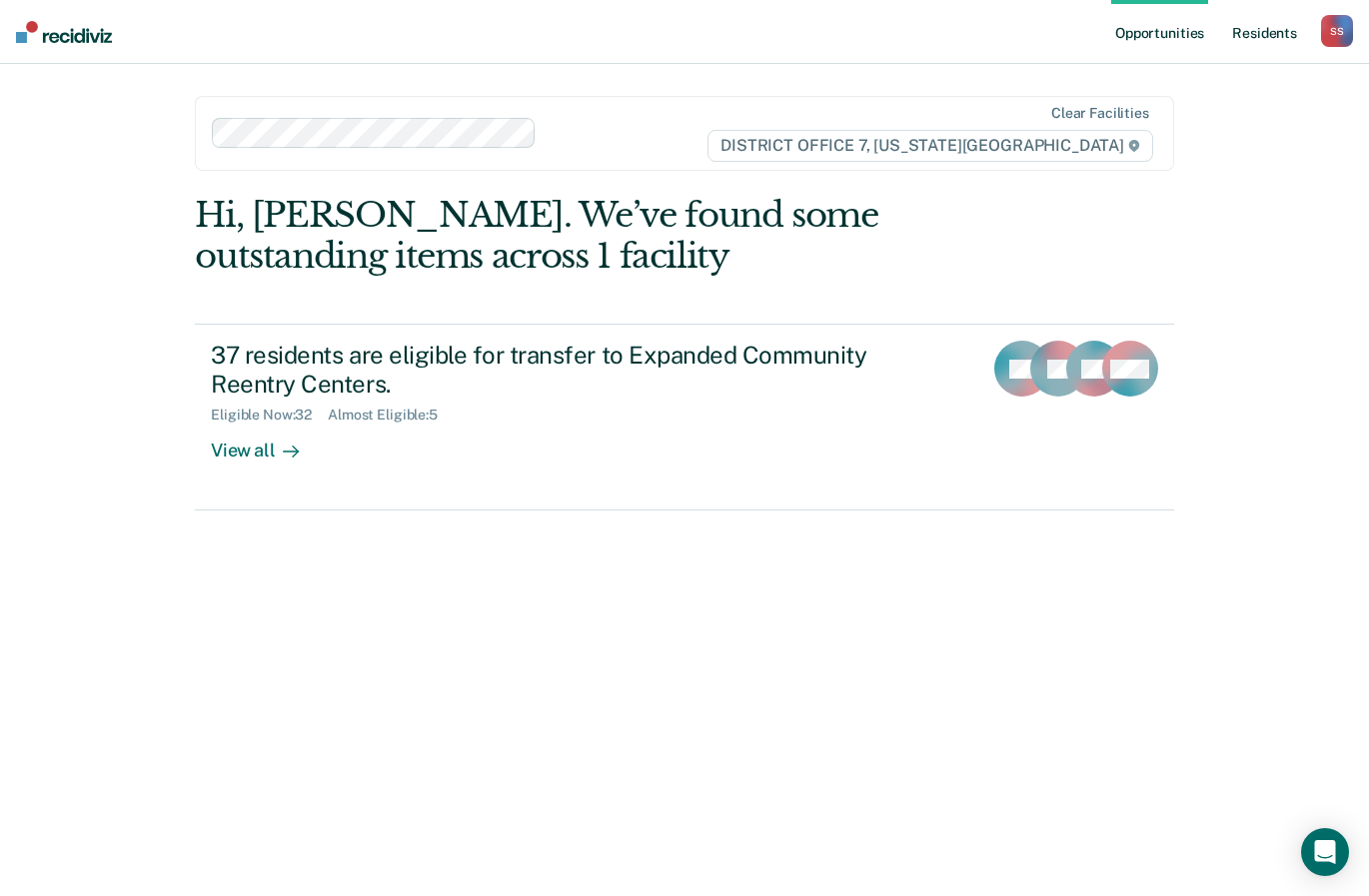 click on "Resident s" at bounding box center (1264, 32) 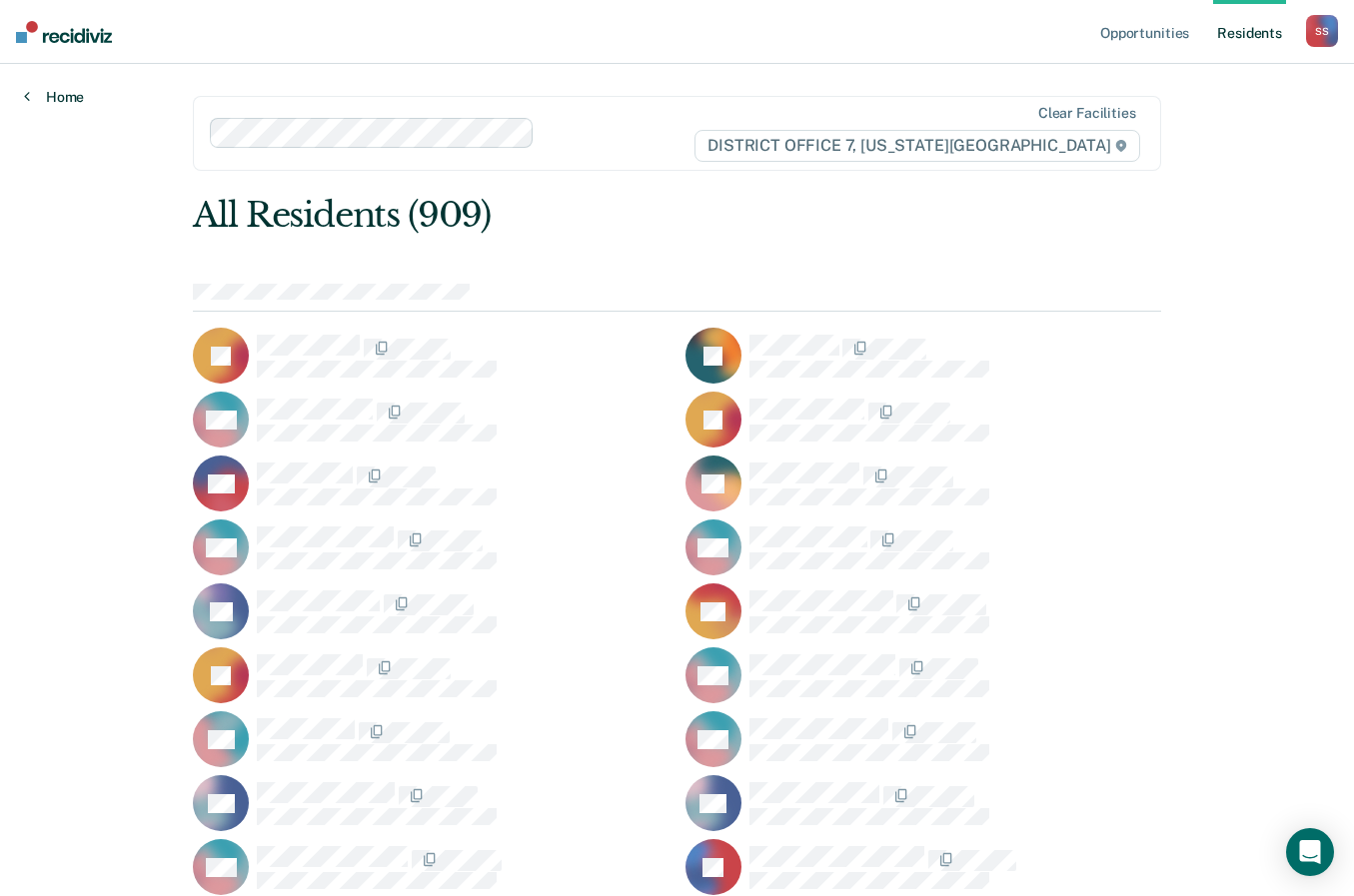 click on "Home" at bounding box center (54, 97) 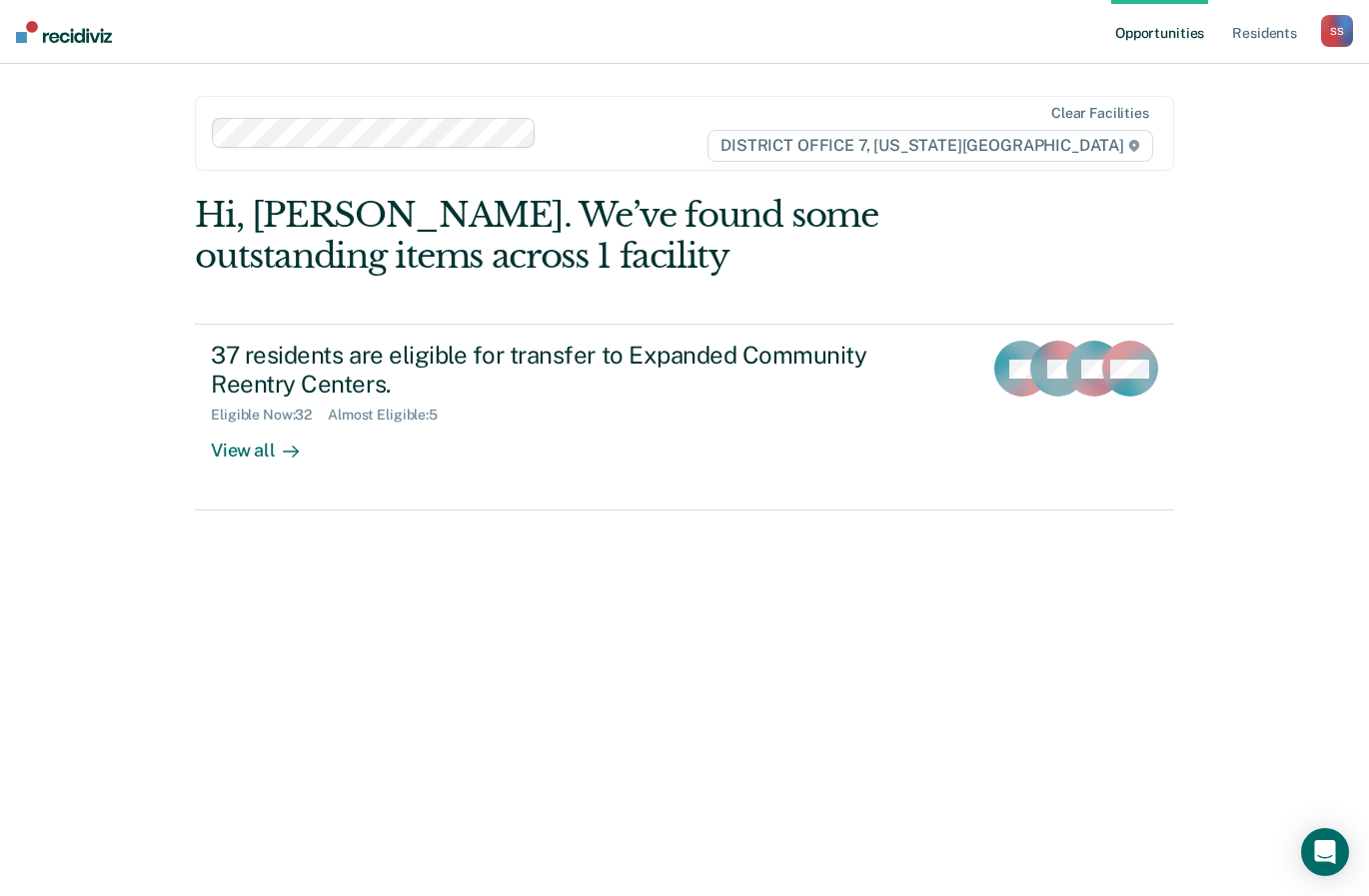 click at bounding box center [64, 32] 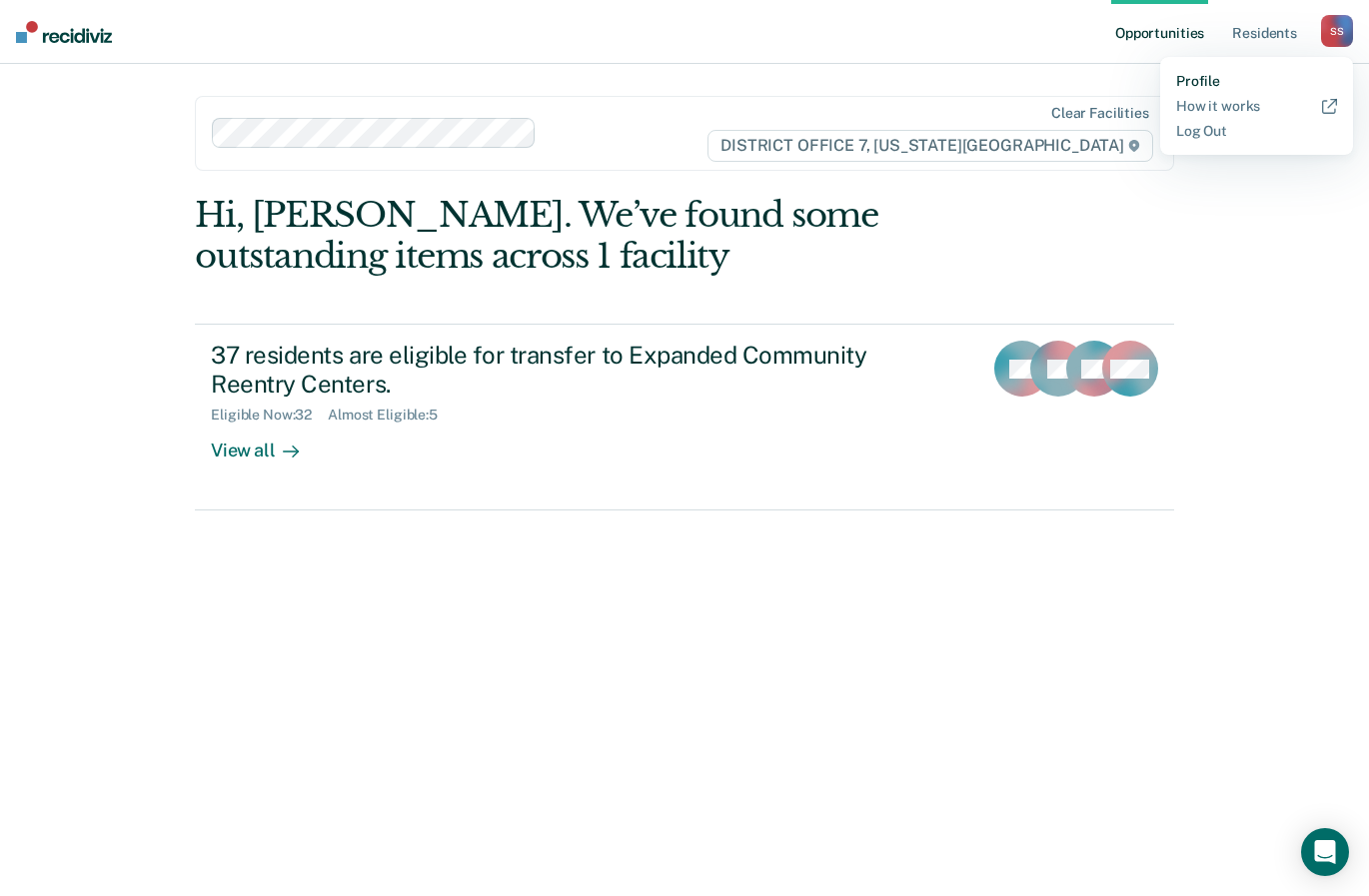 click on "Profile" at bounding box center (1256, 81) 